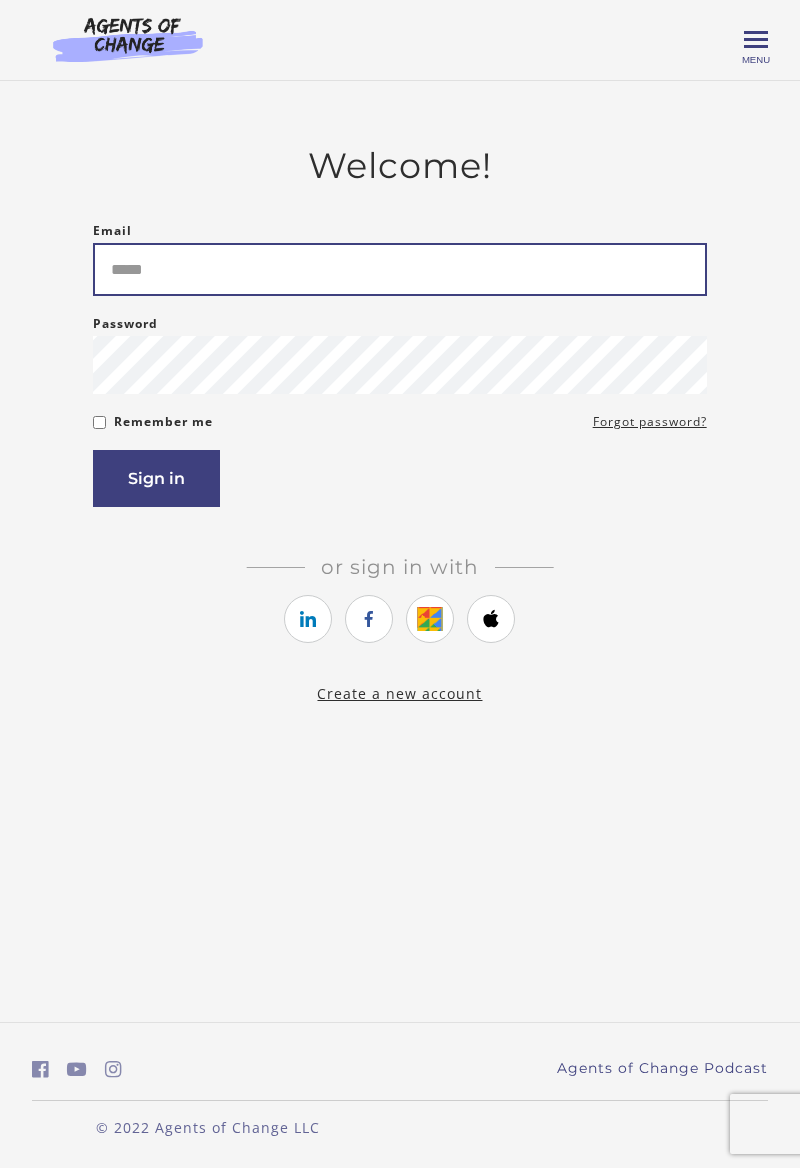 click on "Email" at bounding box center (399, 269) 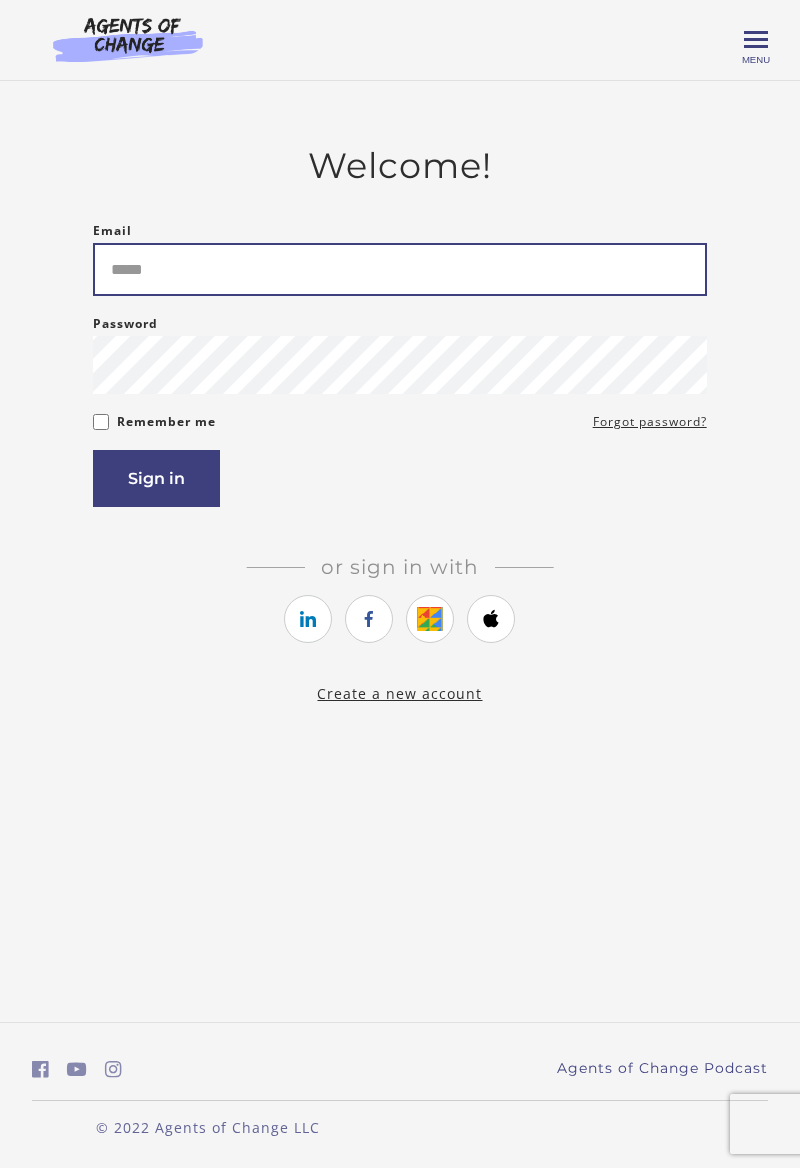 scroll, scrollTop: 0, scrollLeft: 0, axis: both 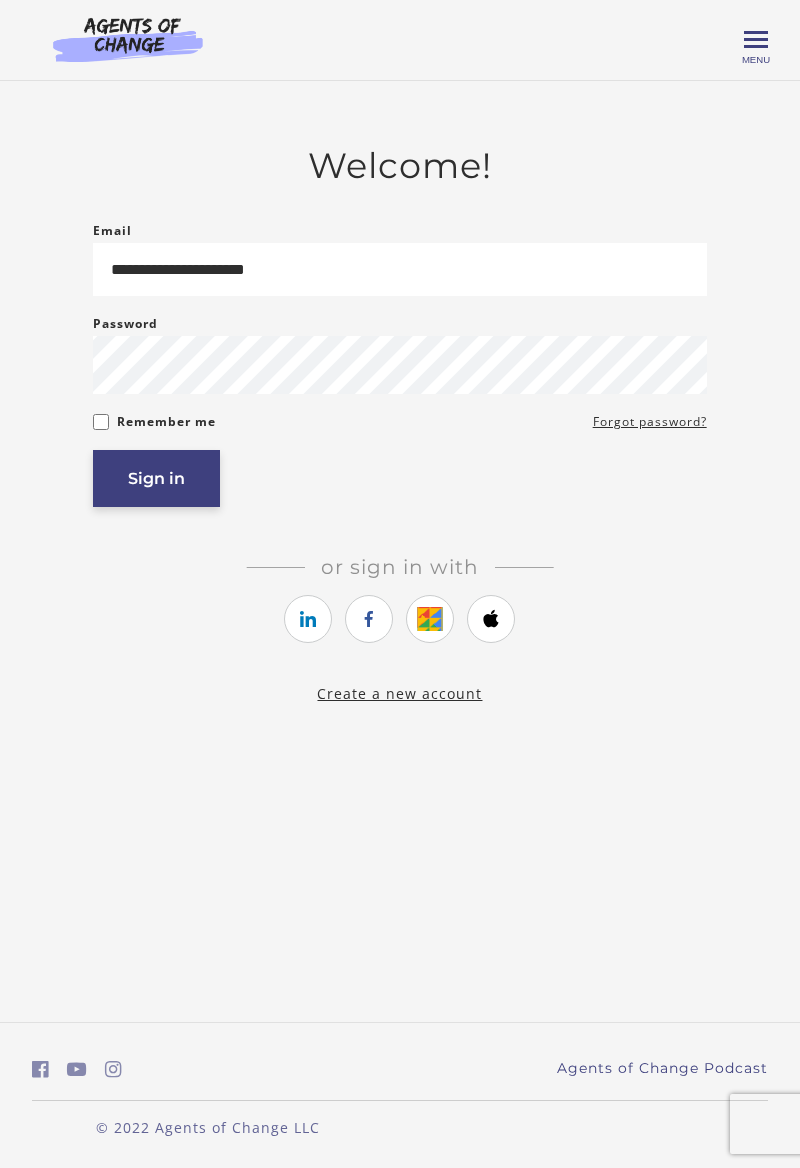 click on "Sign in" at bounding box center (156, 478) 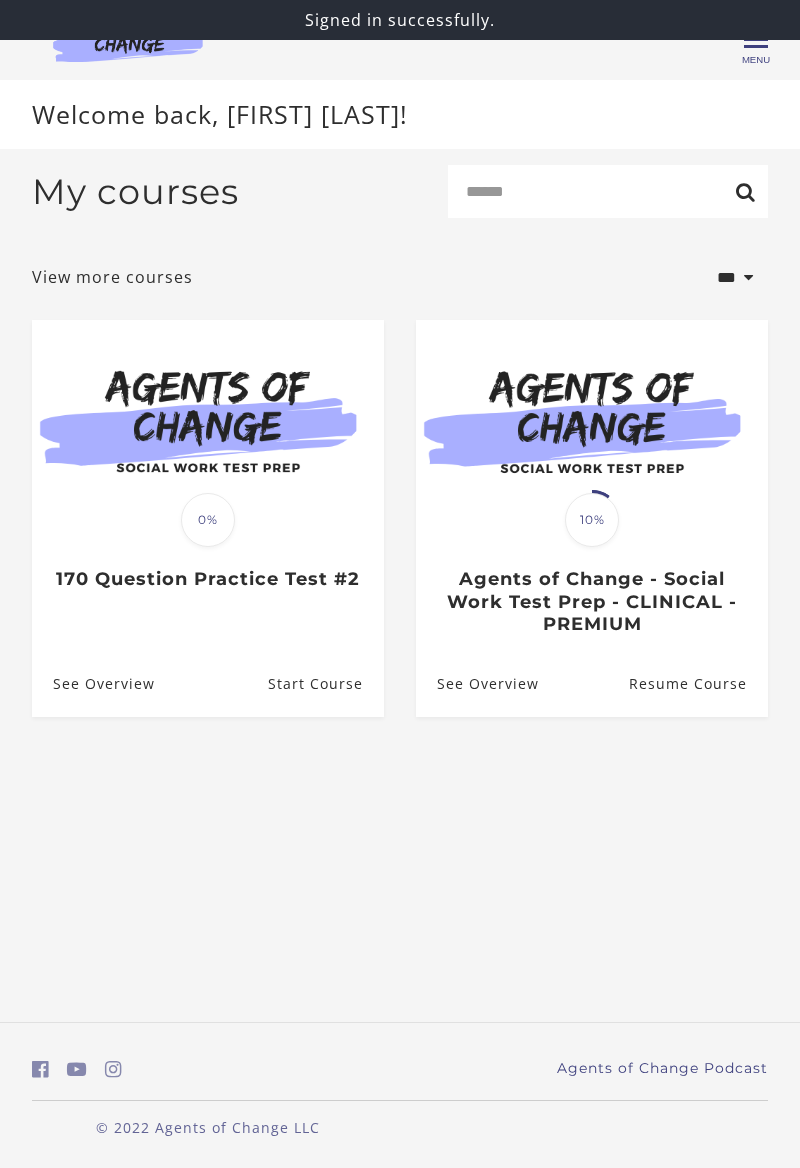 scroll, scrollTop: 0, scrollLeft: 0, axis: both 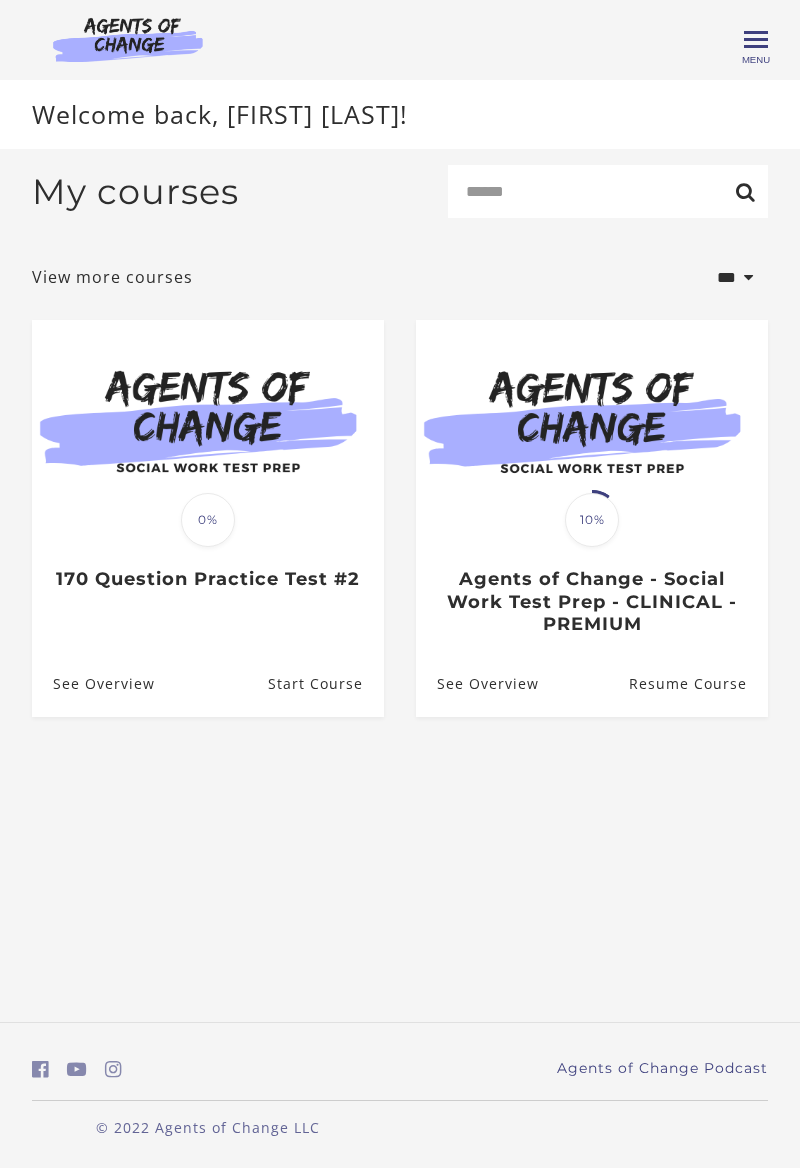 click on "Toggle menu" at bounding box center (756, 39) 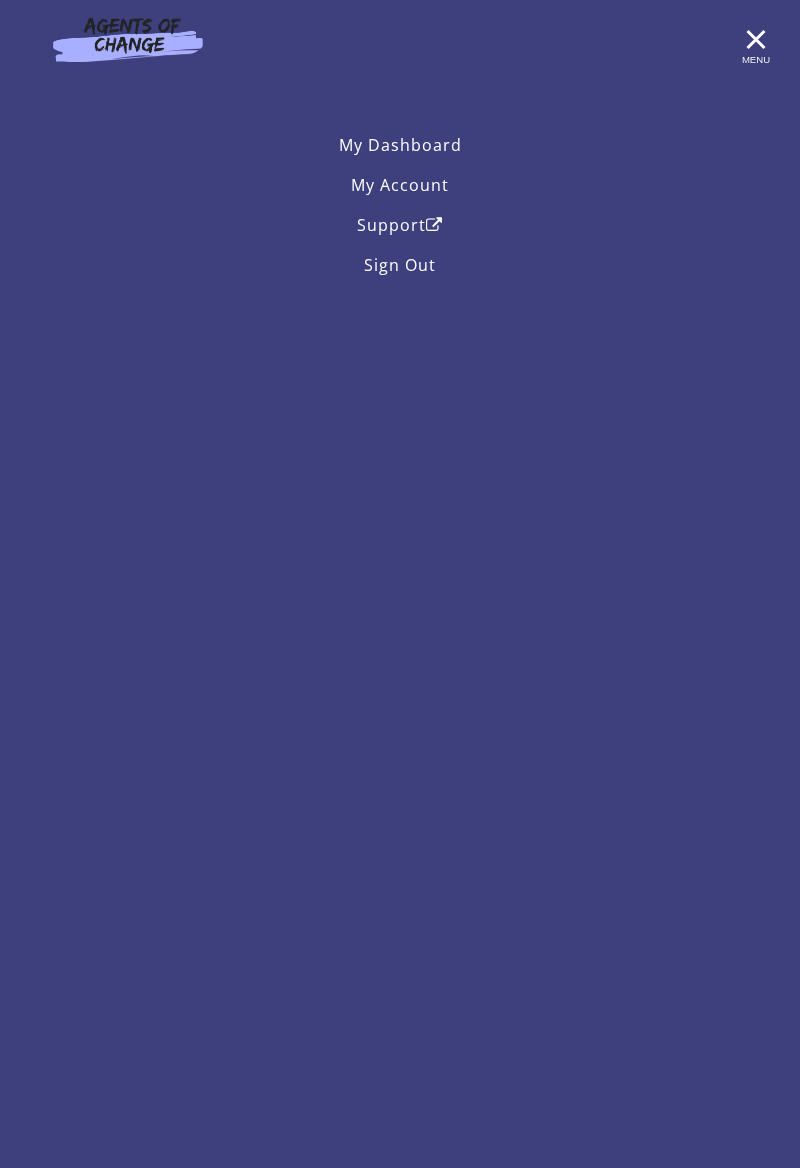 click on "My Dashboard" at bounding box center [400, 145] 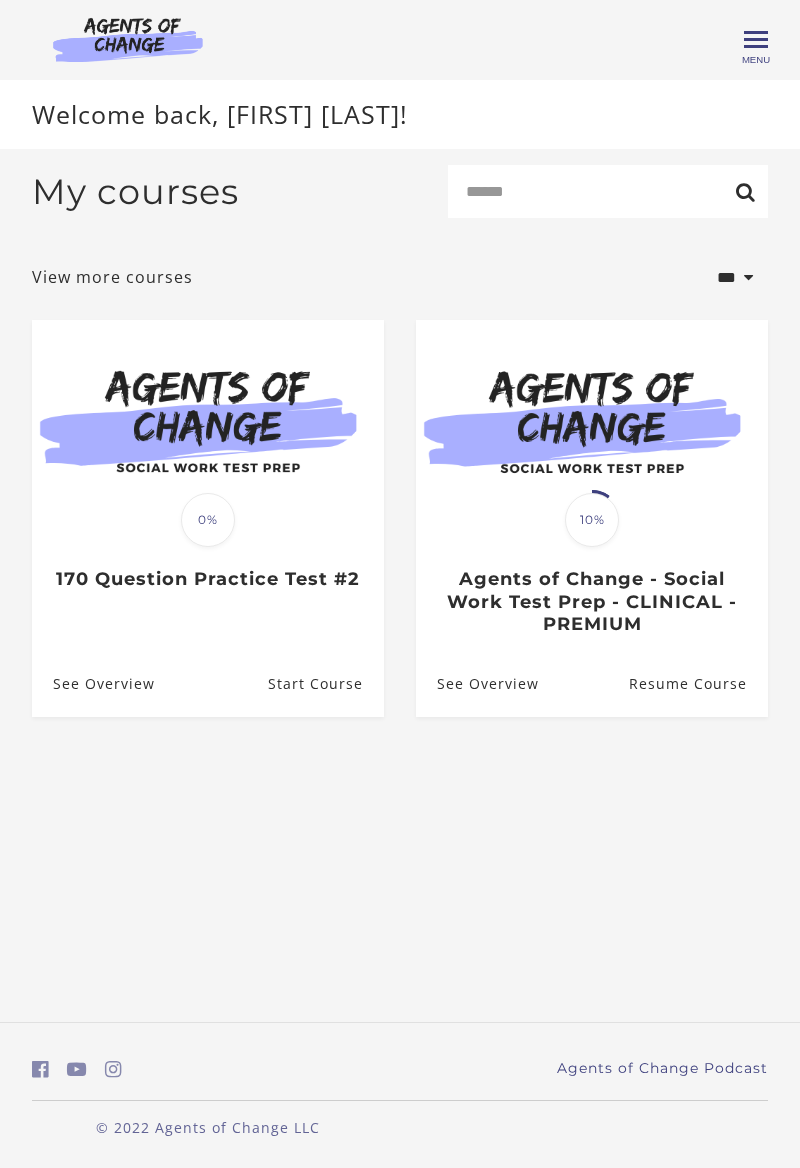 scroll, scrollTop: 0, scrollLeft: 0, axis: both 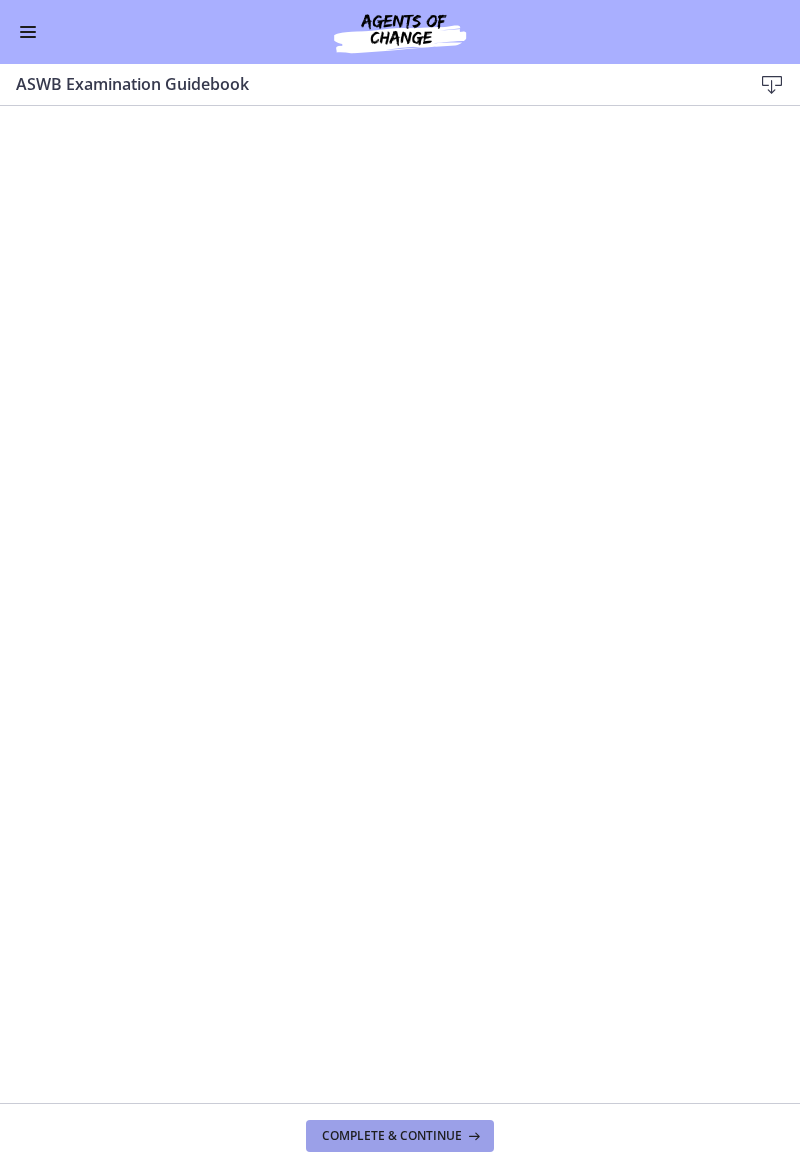 click on "Complete & continue" at bounding box center [400, 1136] 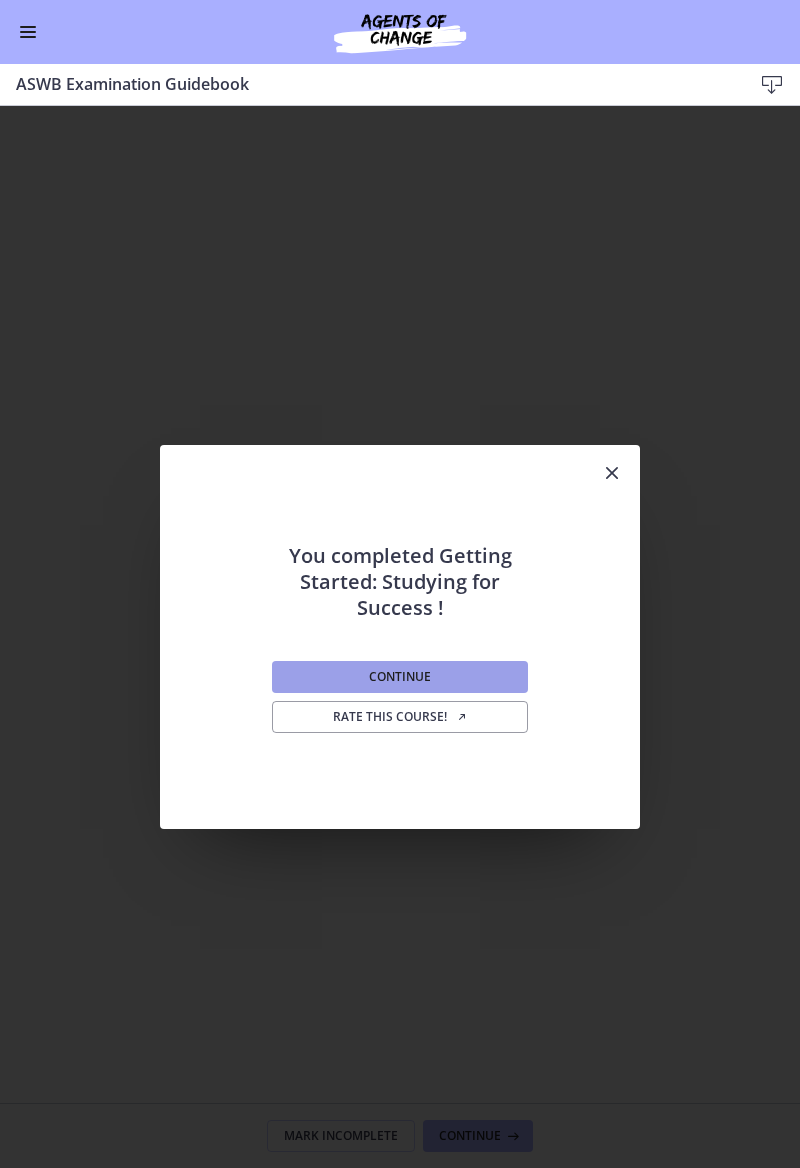 click on "Continue" at bounding box center (400, 677) 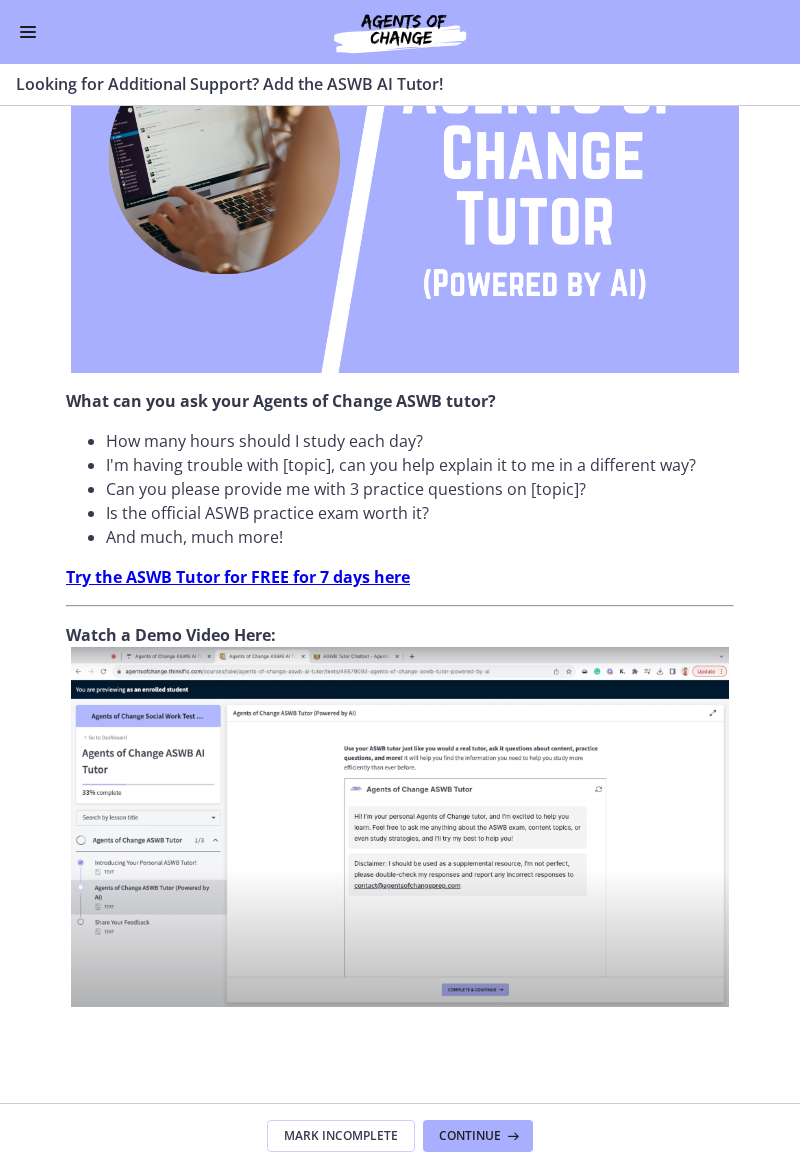 scroll, scrollTop: 442, scrollLeft: 0, axis: vertical 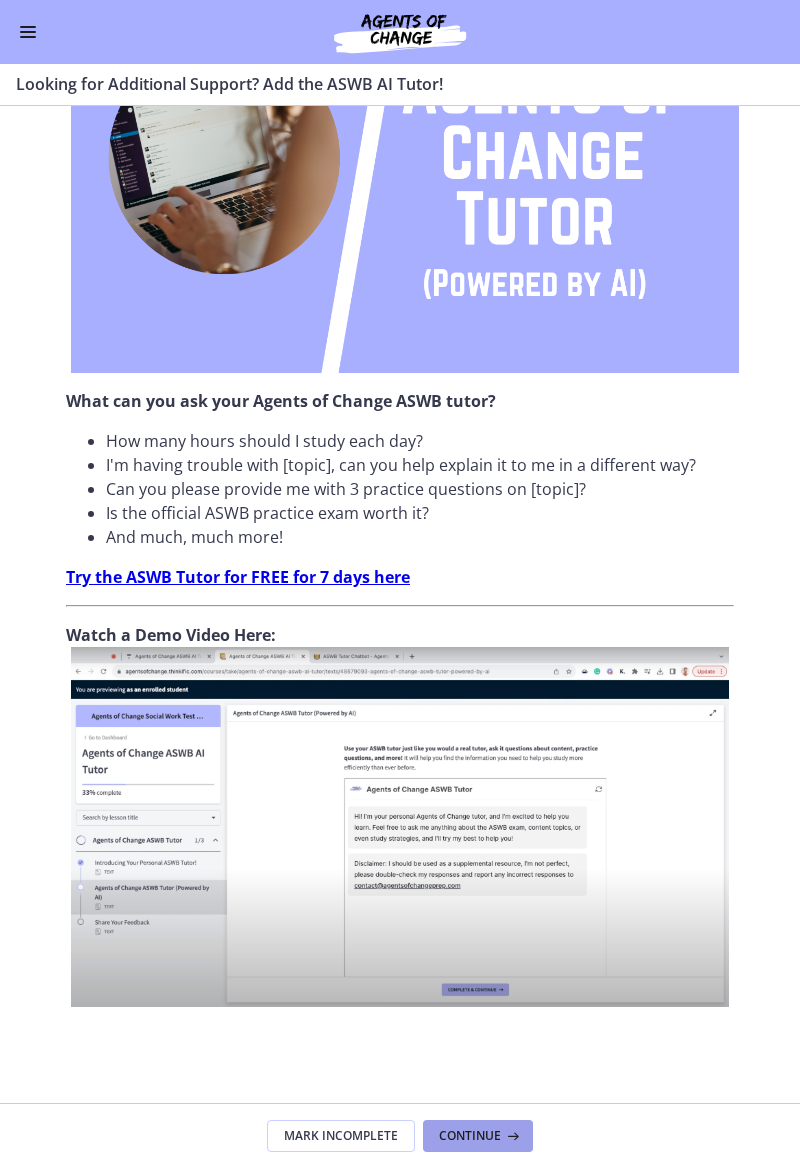 click on "Continue" at bounding box center [470, 1136] 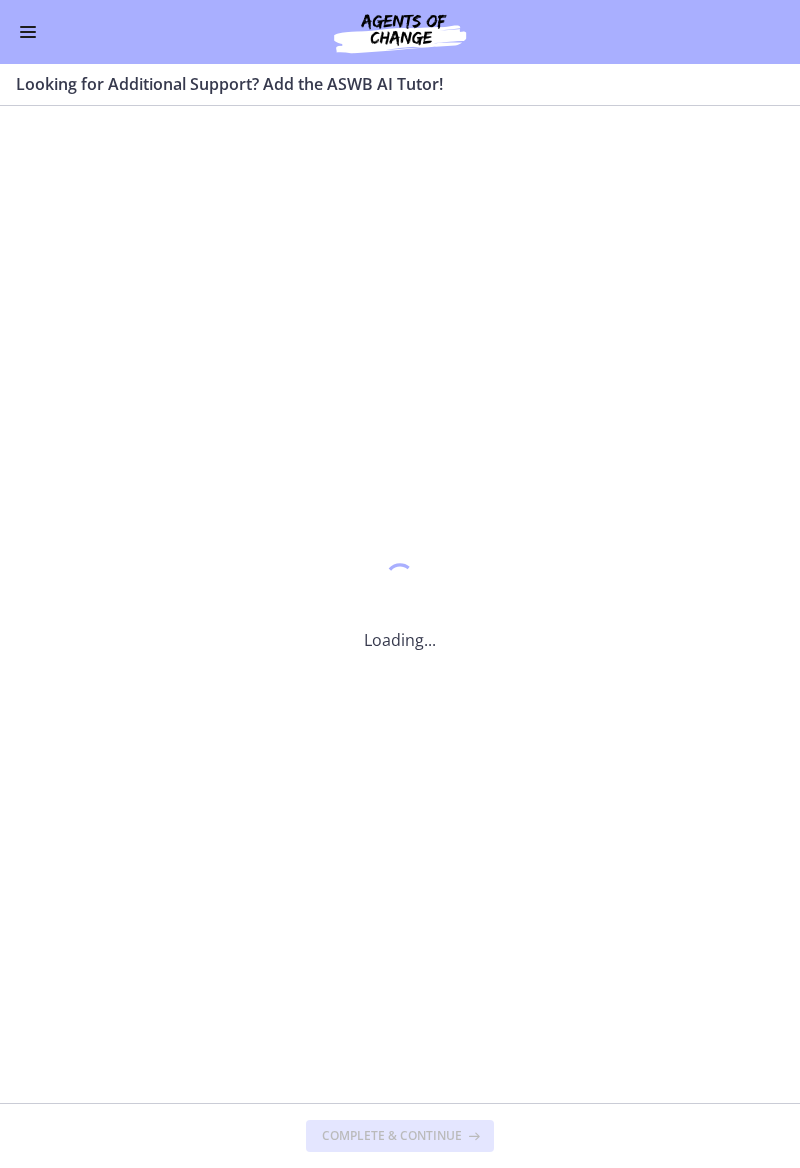 scroll, scrollTop: 0, scrollLeft: 0, axis: both 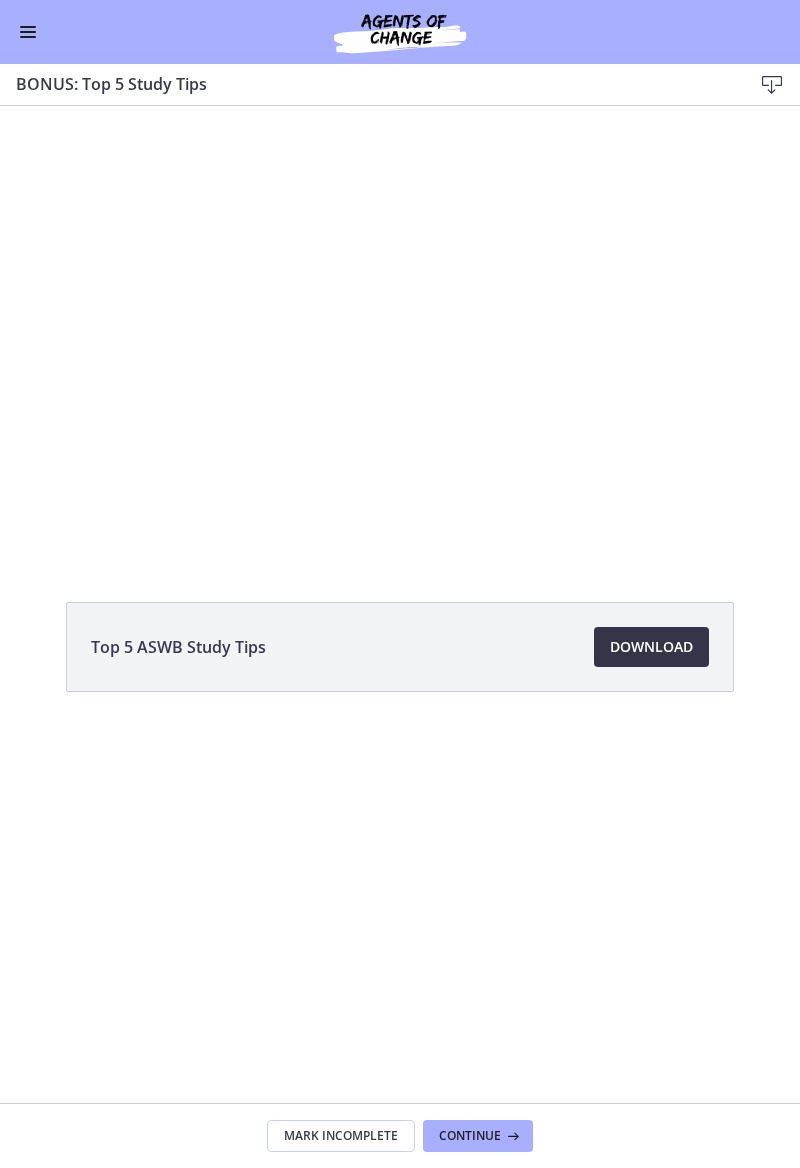 click on "Download
Opens in a new window" at bounding box center [651, 647] 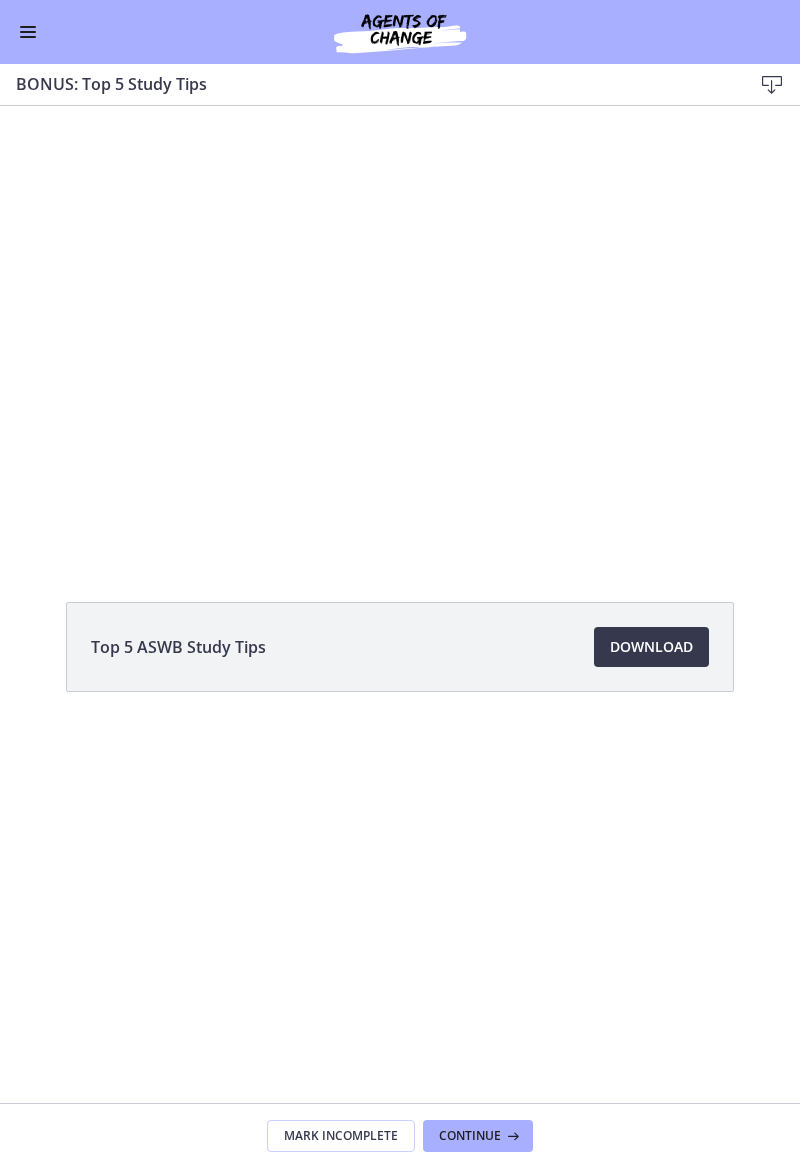click at bounding box center (400, 331) 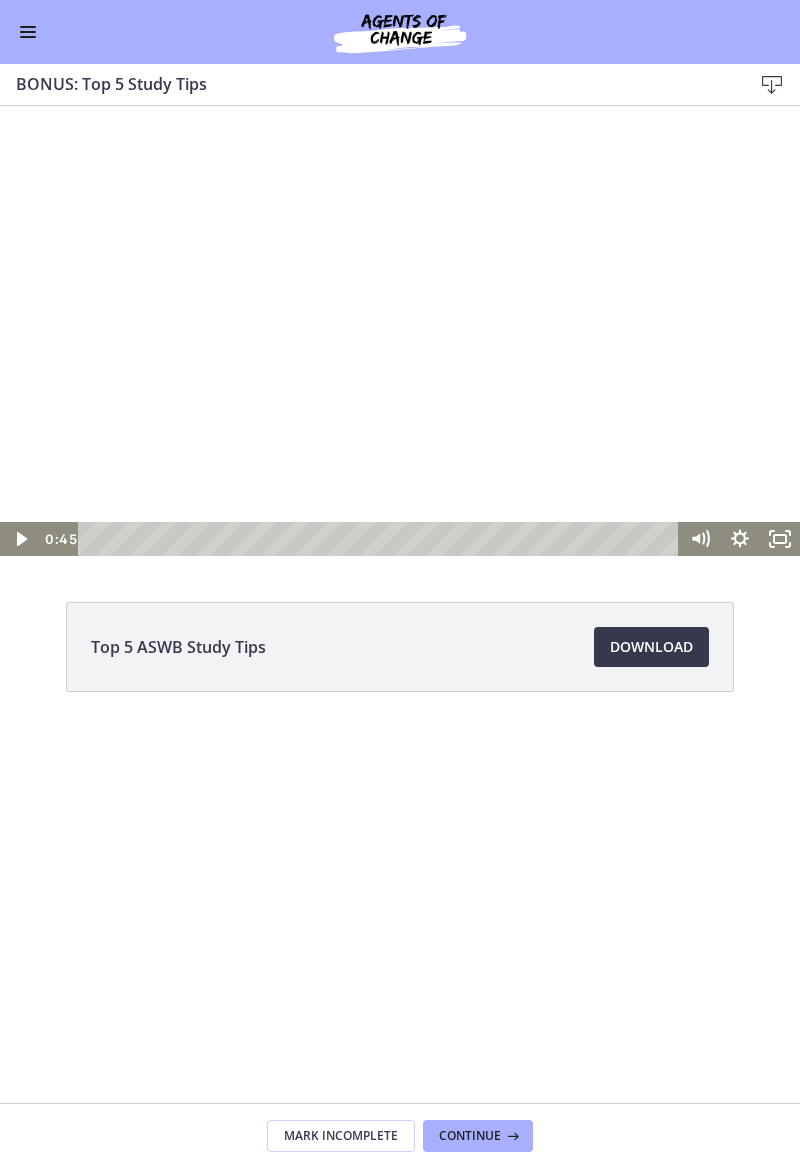 click at bounding box center [400, 331] 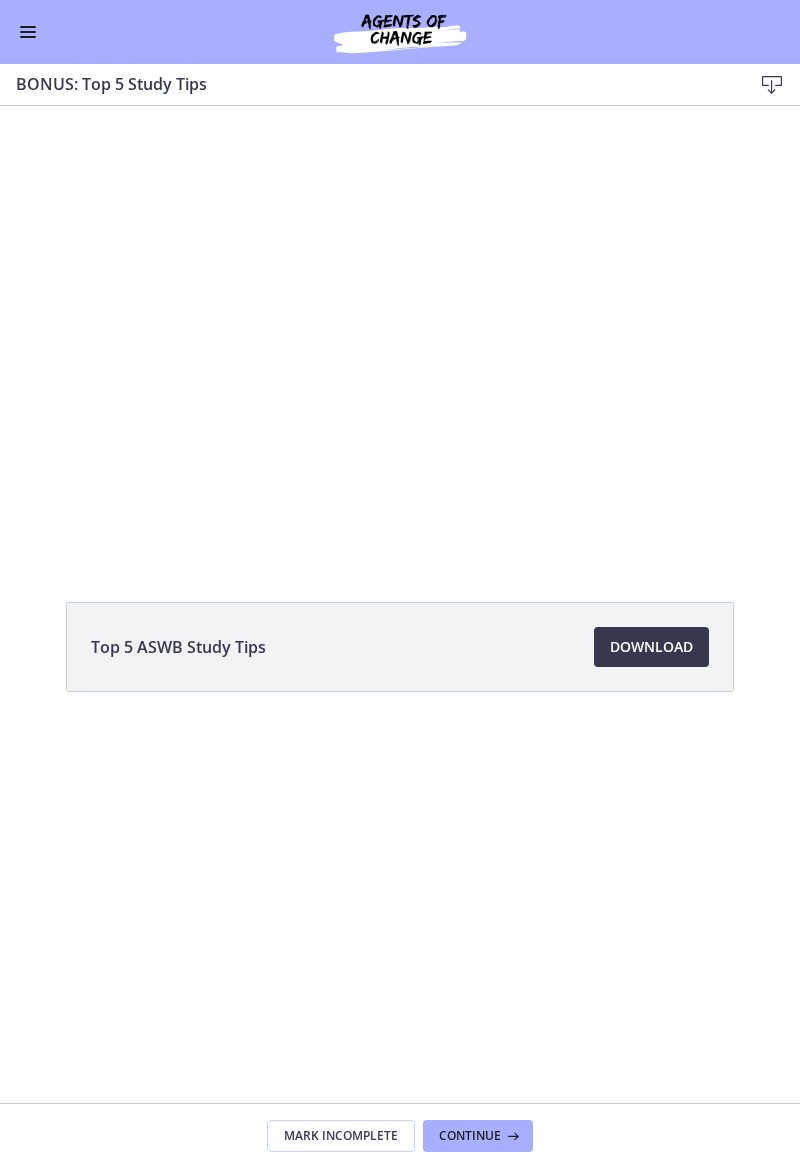 click at bounding box center (400, 331) 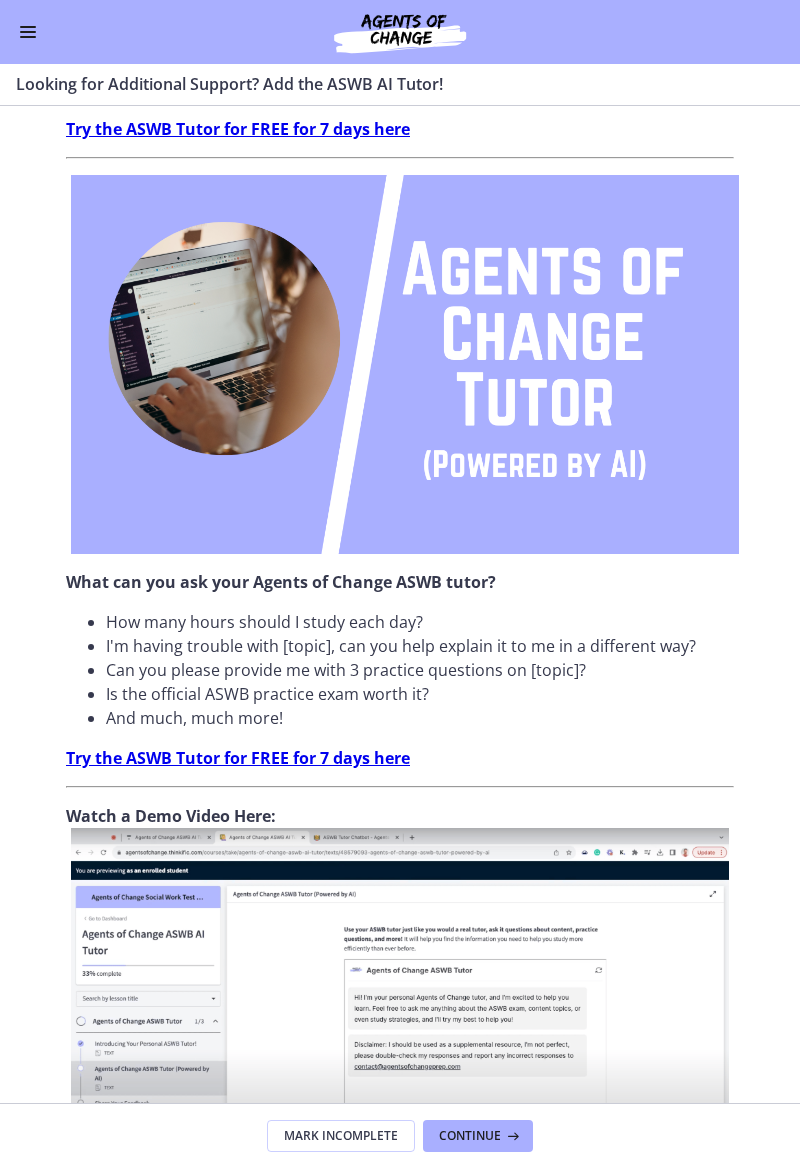scroll, scrollTop: 0, scrollLeft: 0, axis: both 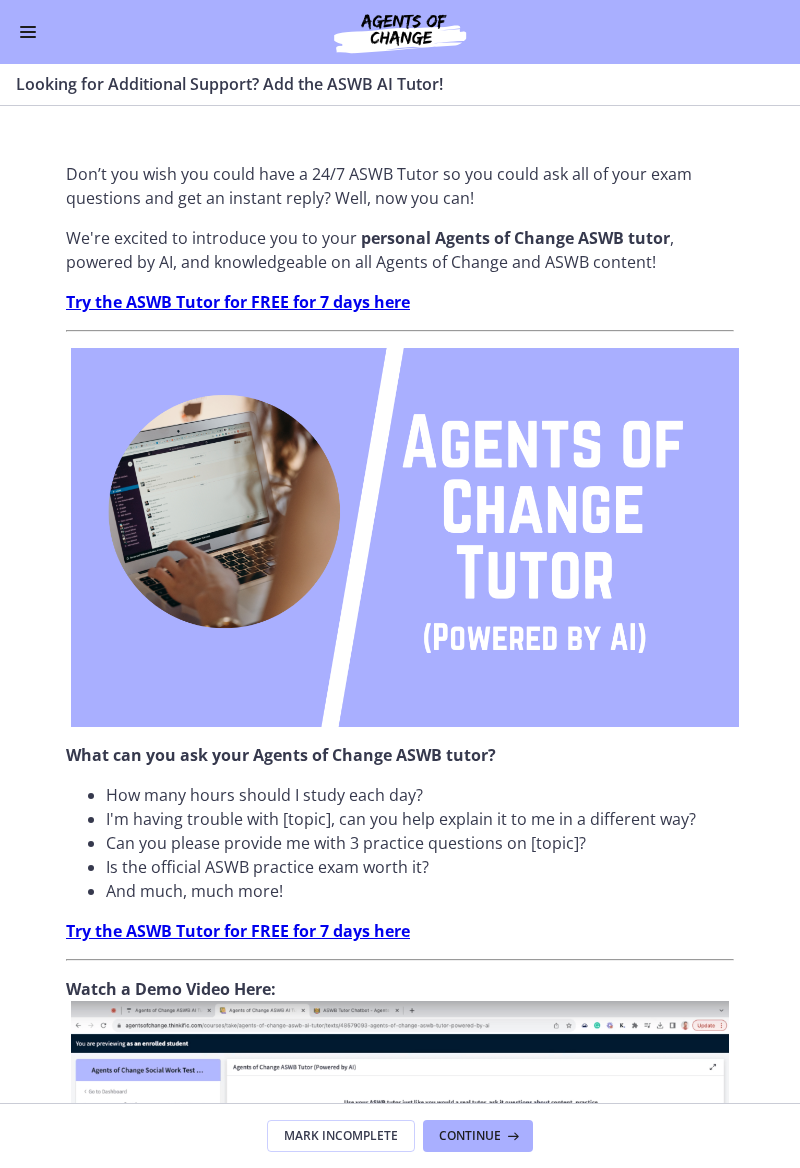 click on "Go to Dashboard" at bounding box center [400, 32] 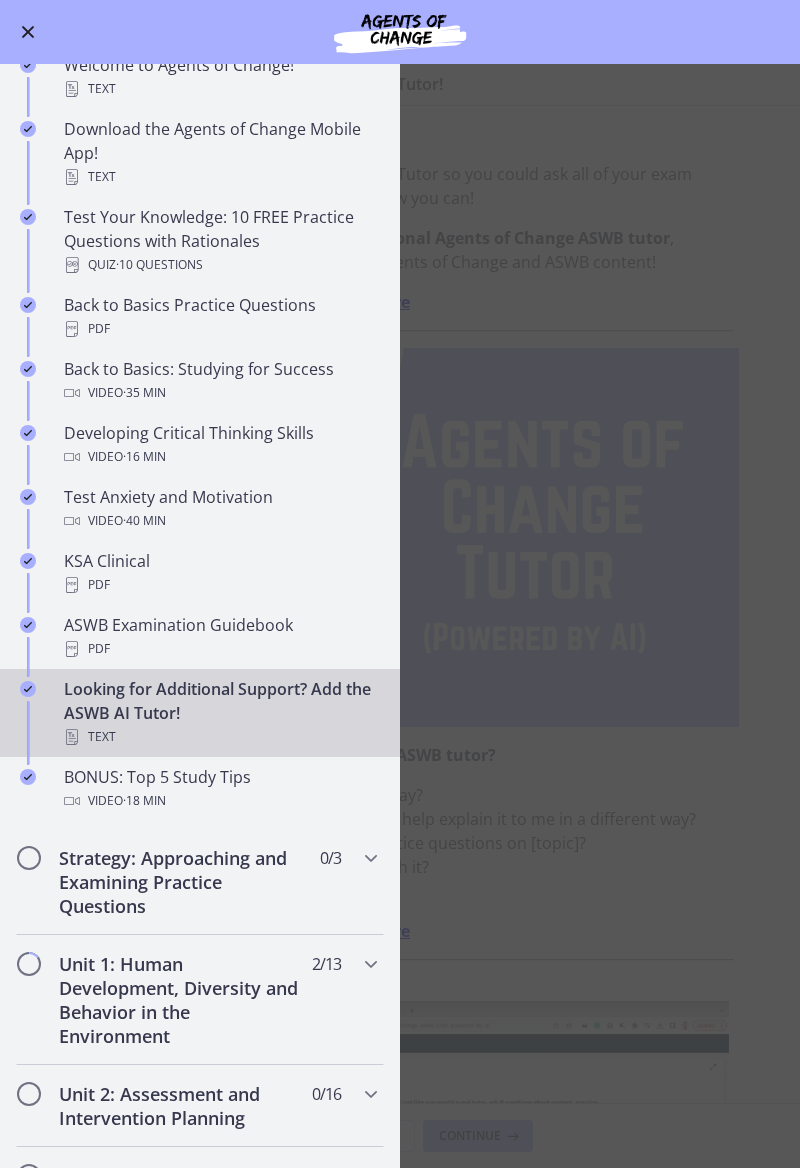 scroll, scrollTop: 0, scrollLeft: 0, axis: both 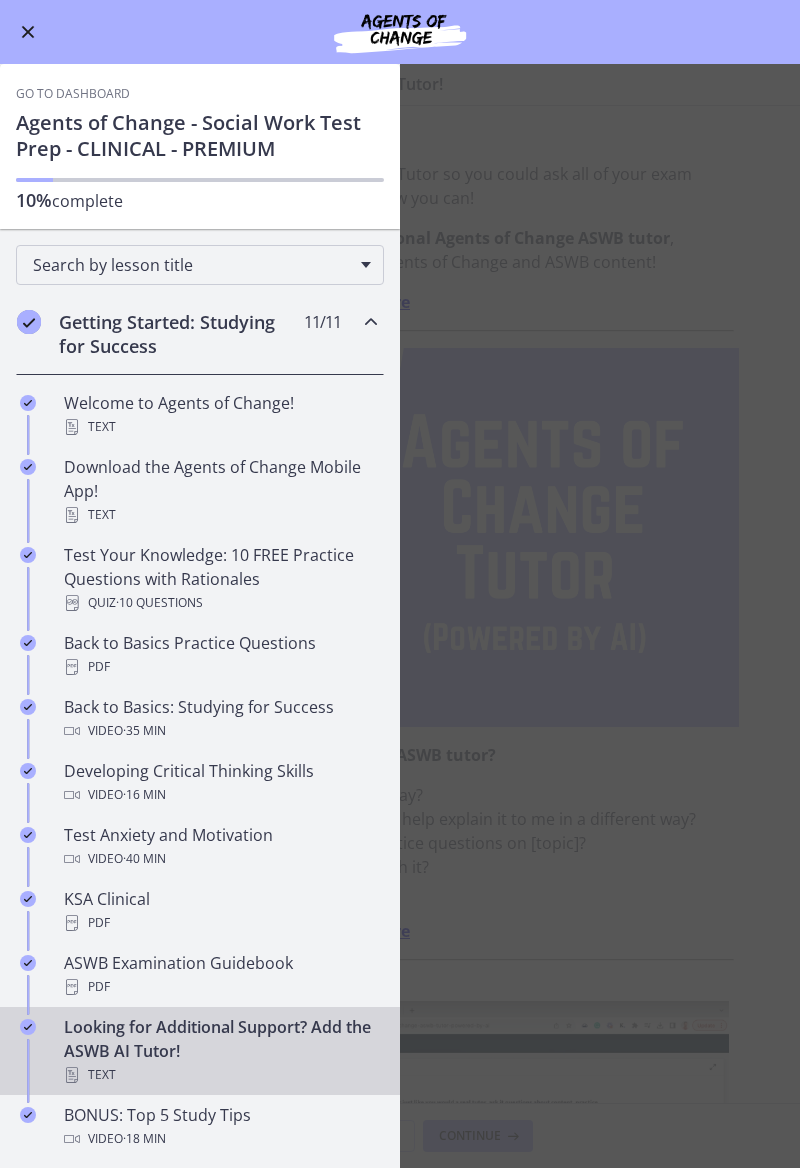 click at bounding box center [28, 32] 